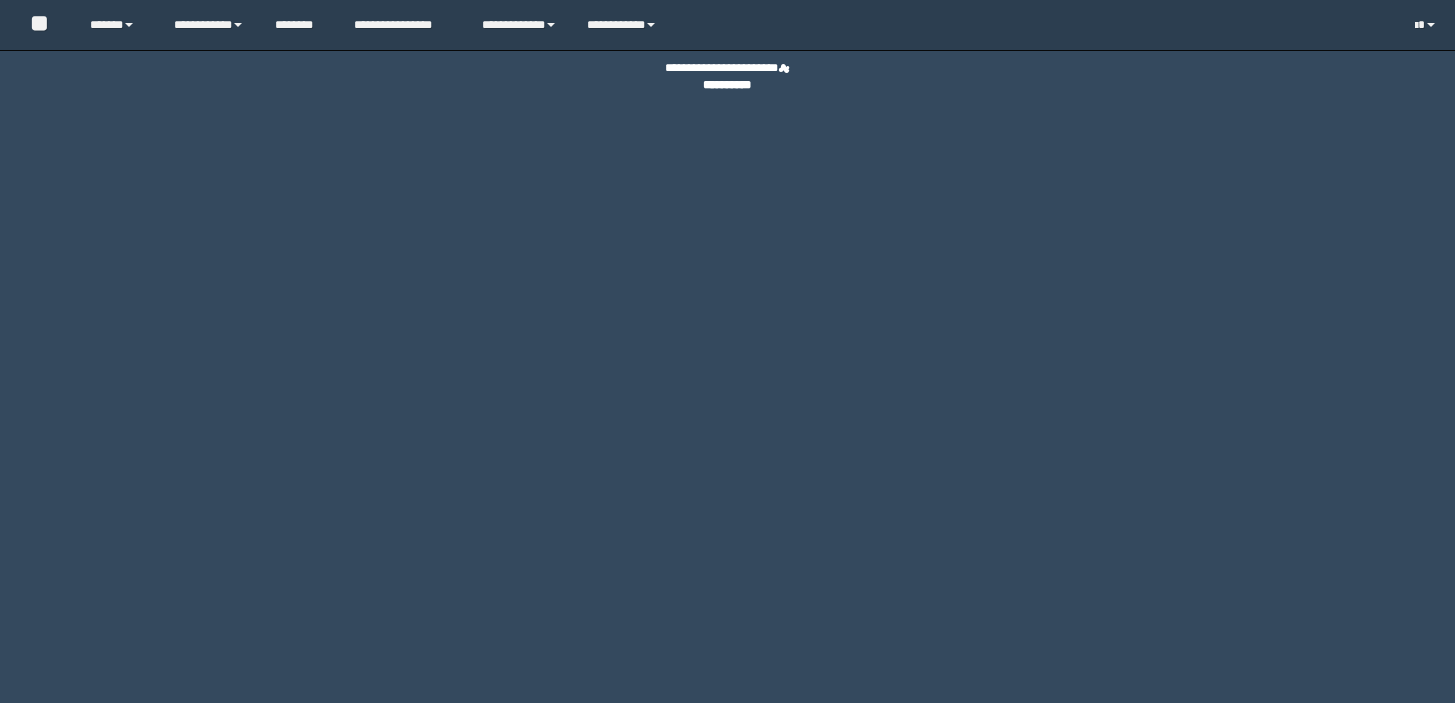 scroll, scrollTop: 0, scrollLeft: 0, axis: both 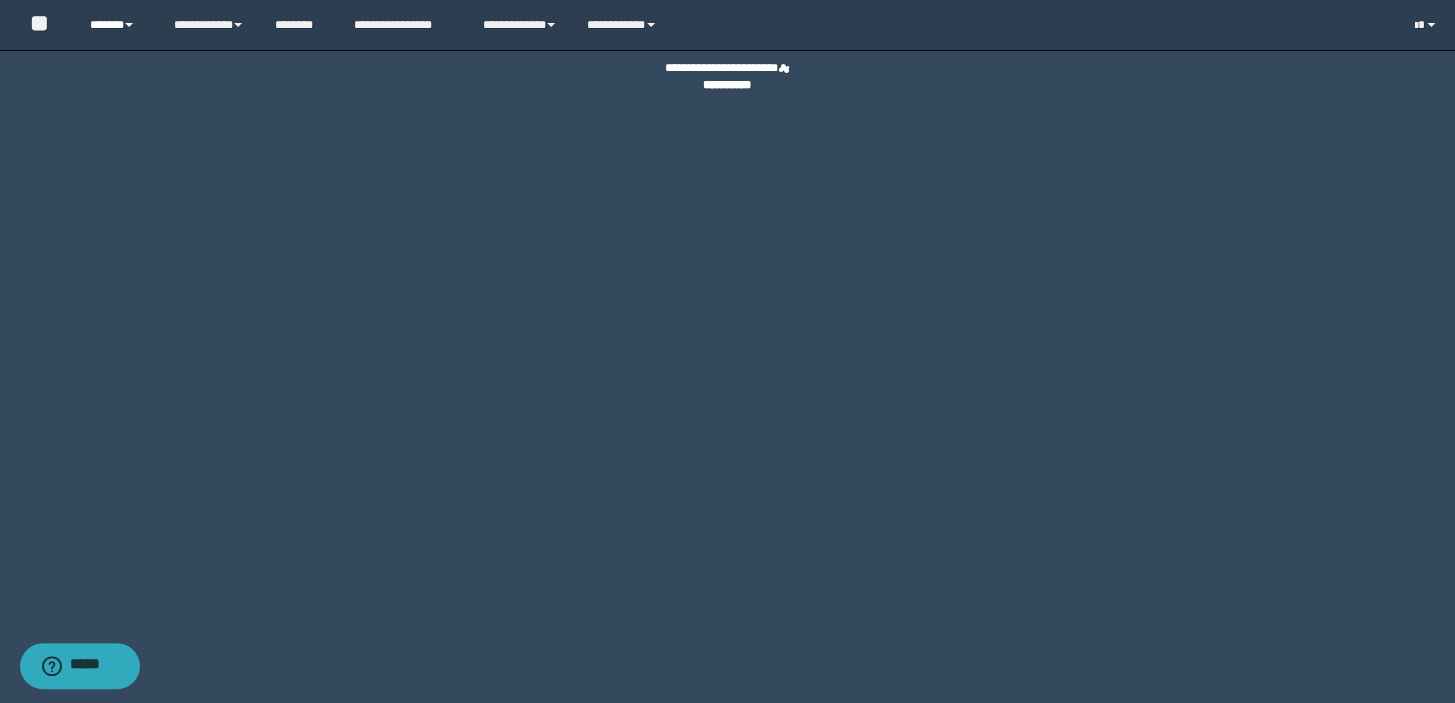 click on "******" at bounding box center (117, 25) 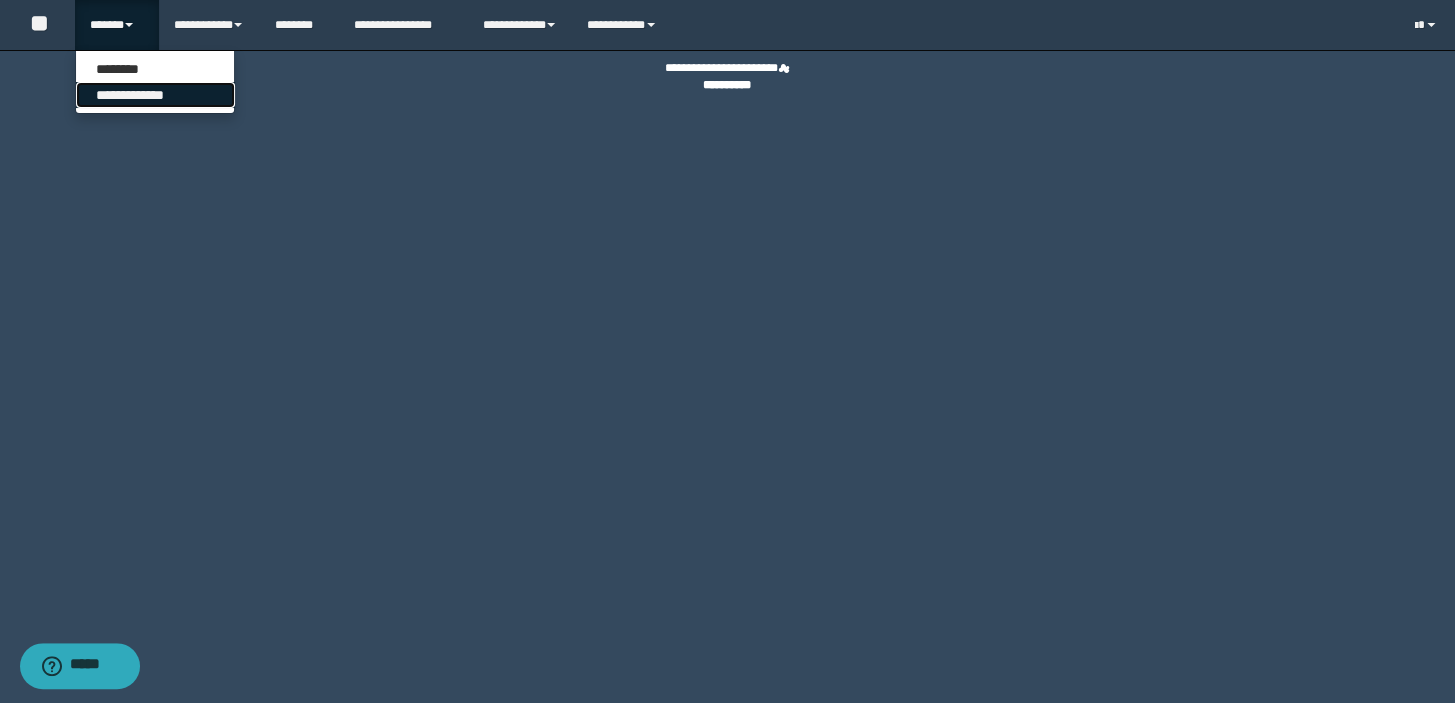 click on "**********" at bounding box center [155, 95] 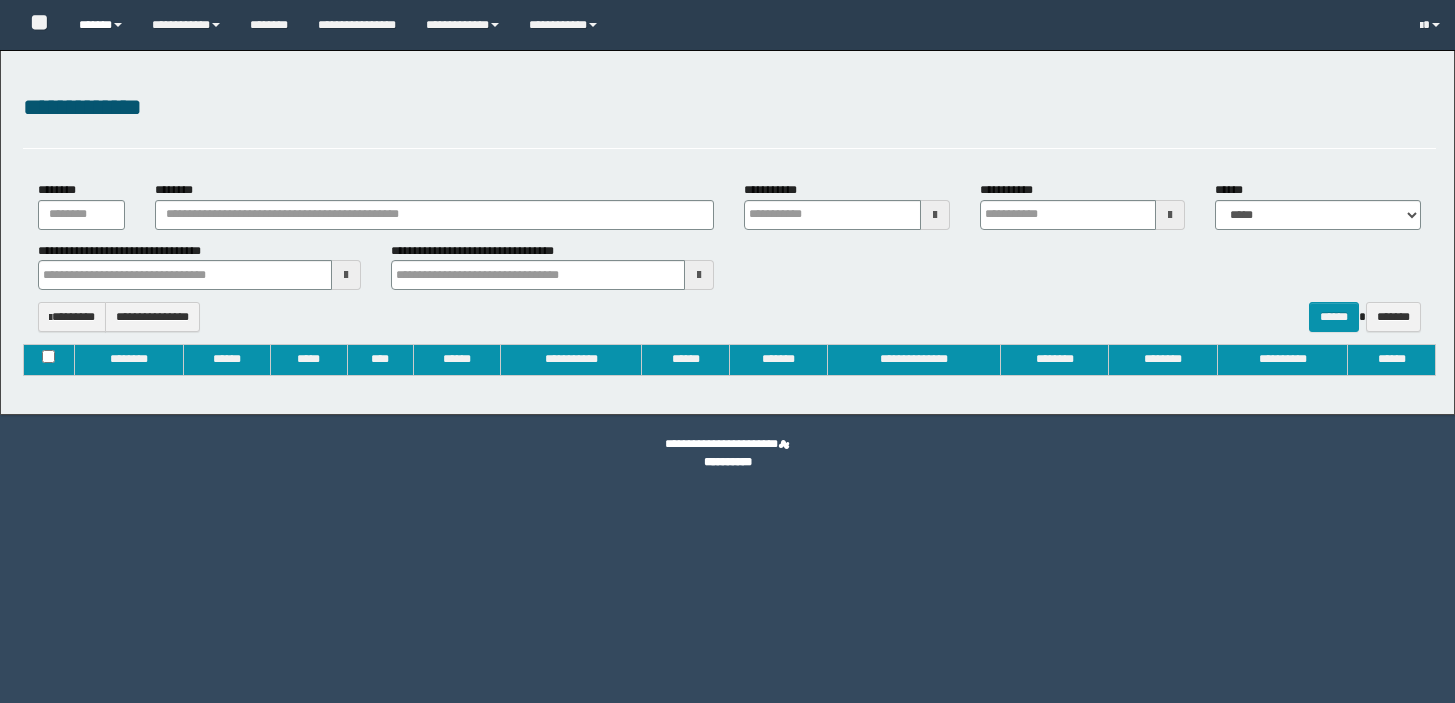 type on "**********" 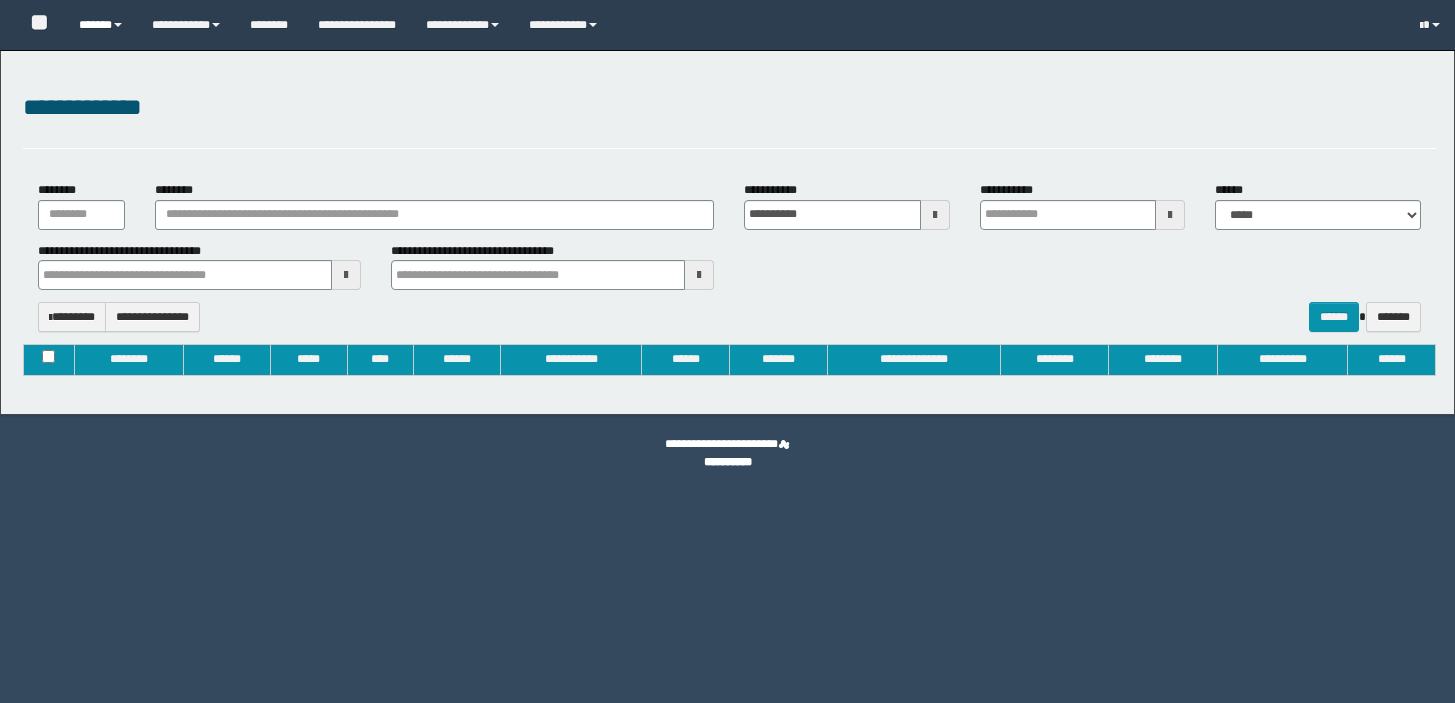 type on "**********" 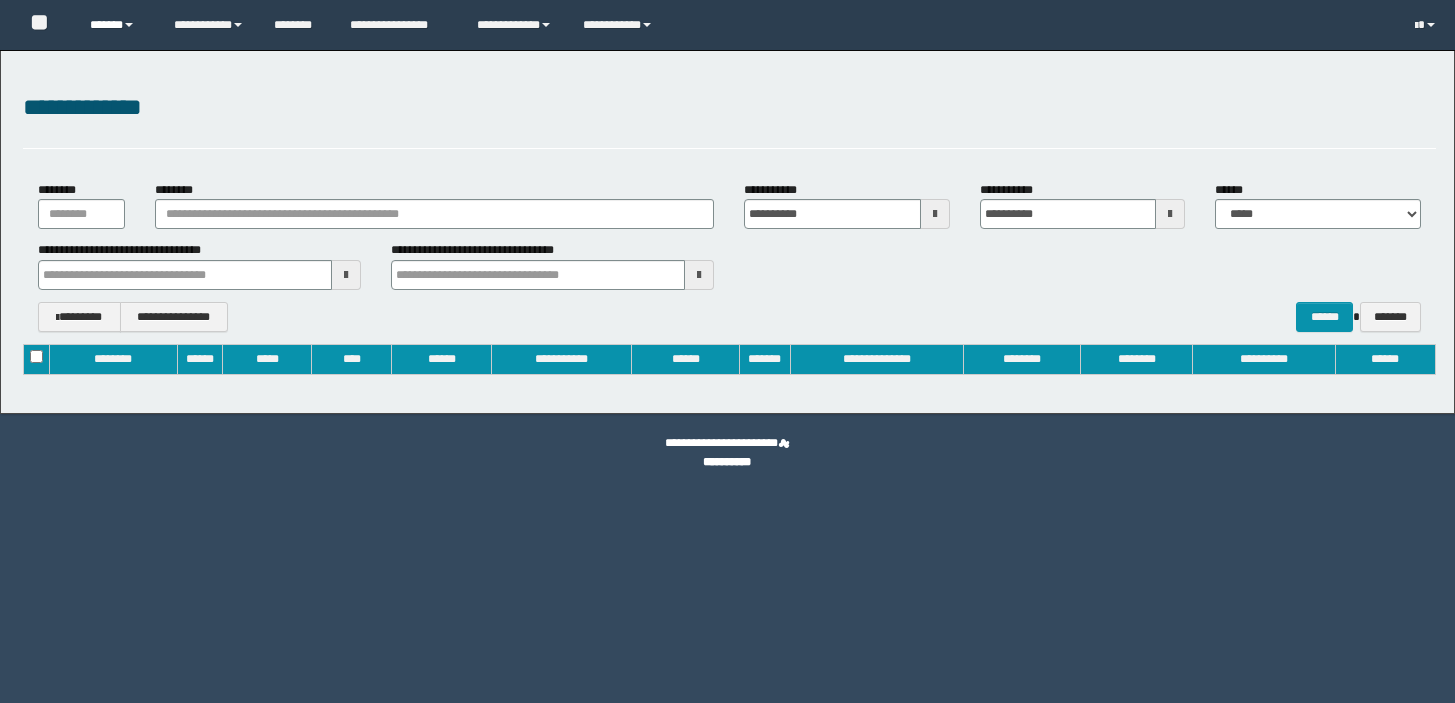 scroll, scrollTop: 0, scrollLeft: 0, axis: both 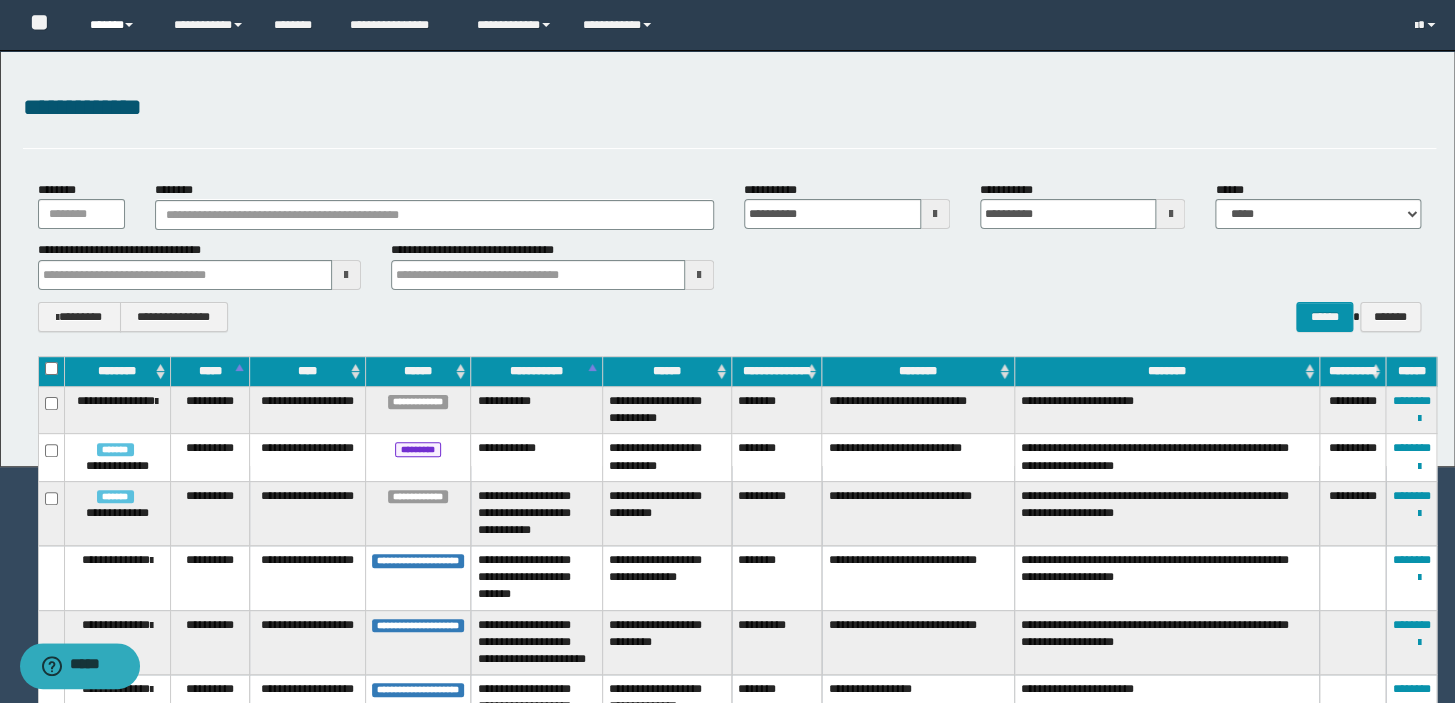 type 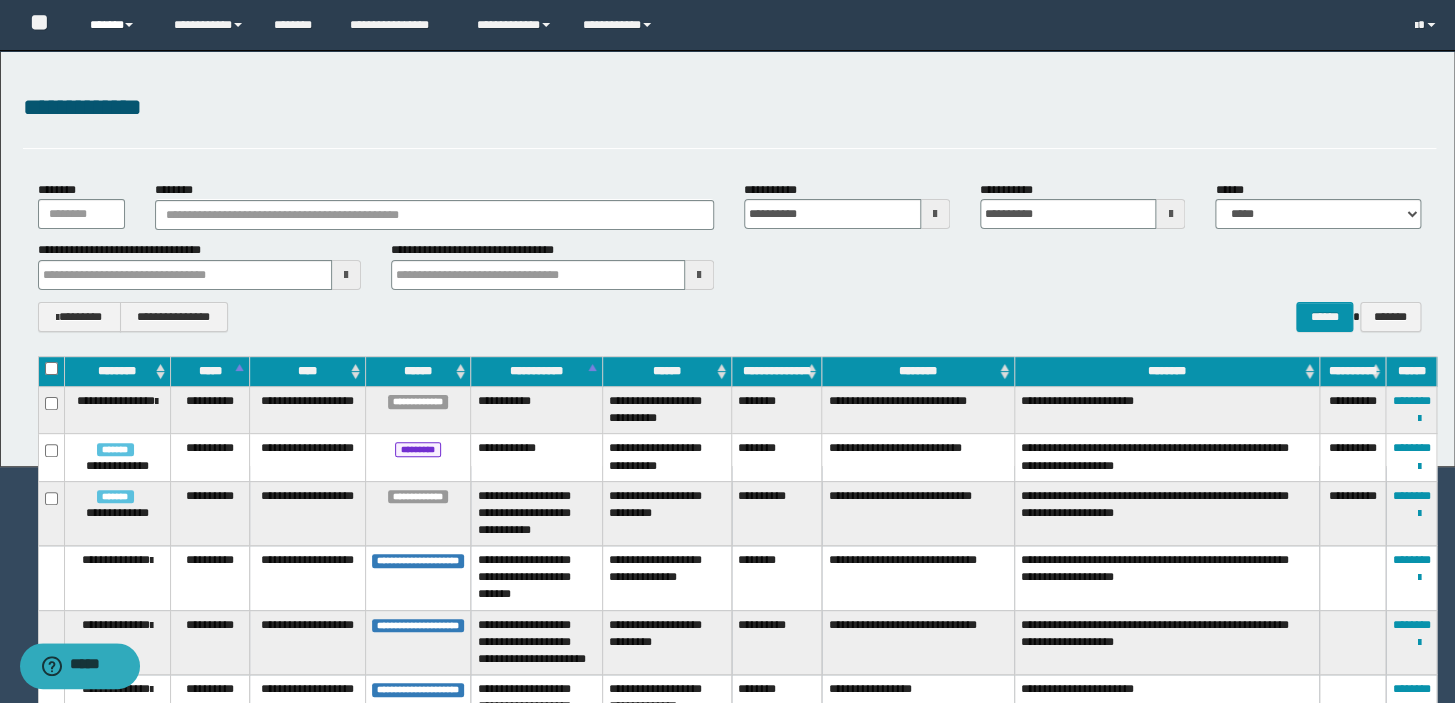 type 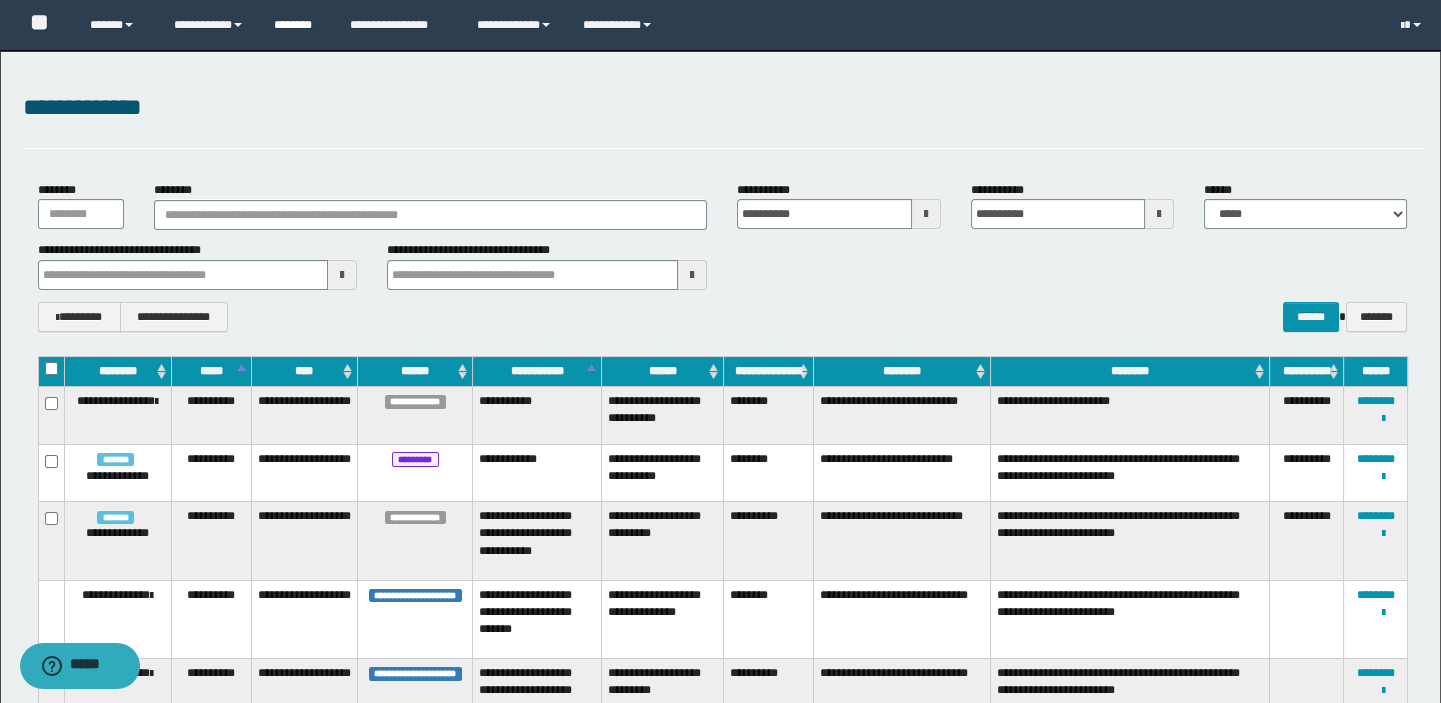 type 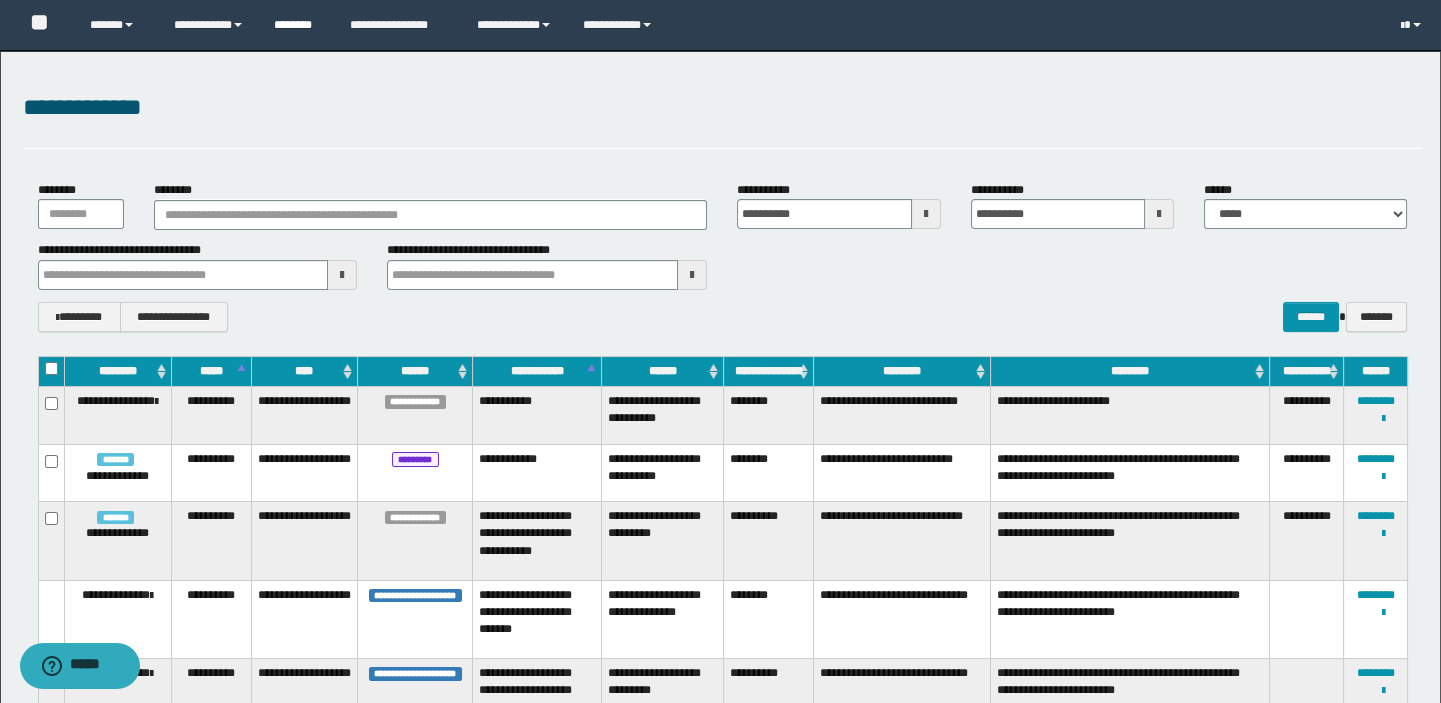 type 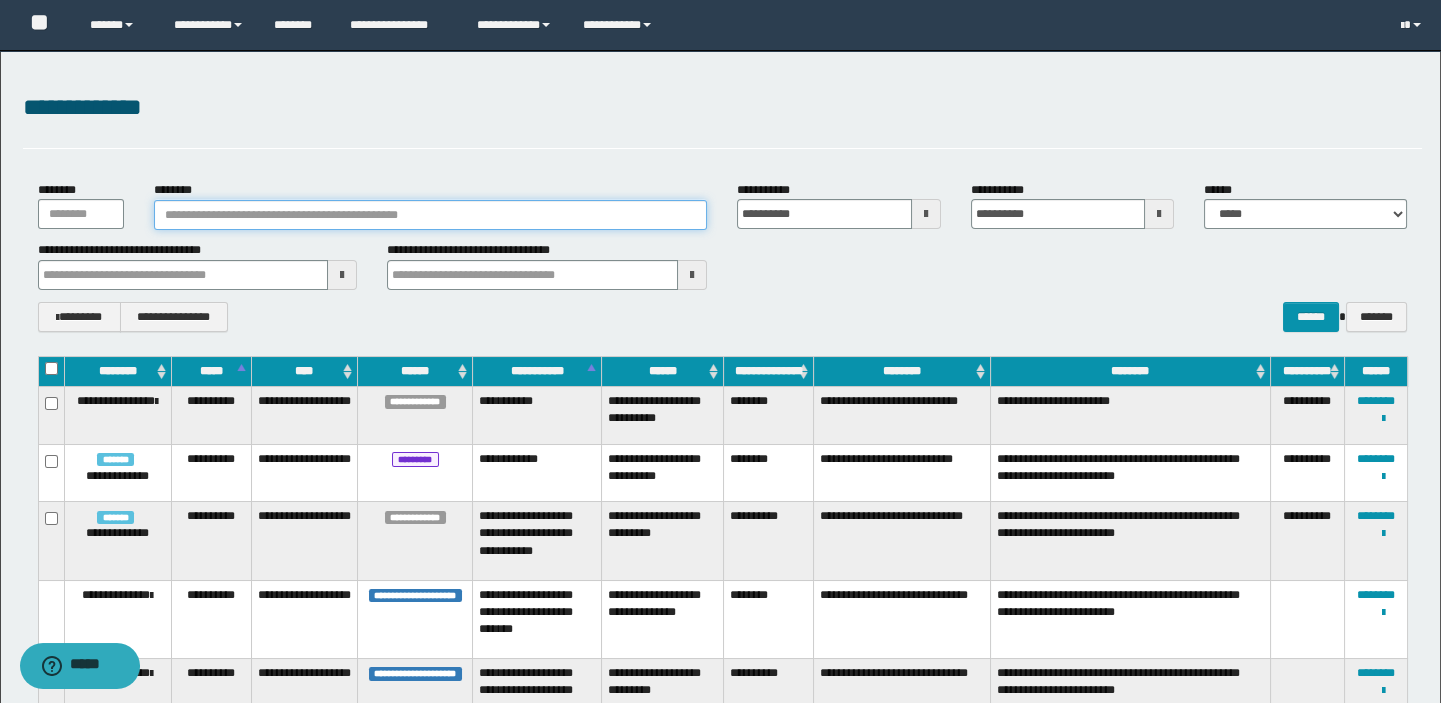 click on "********" at bounding box center [430, 215] 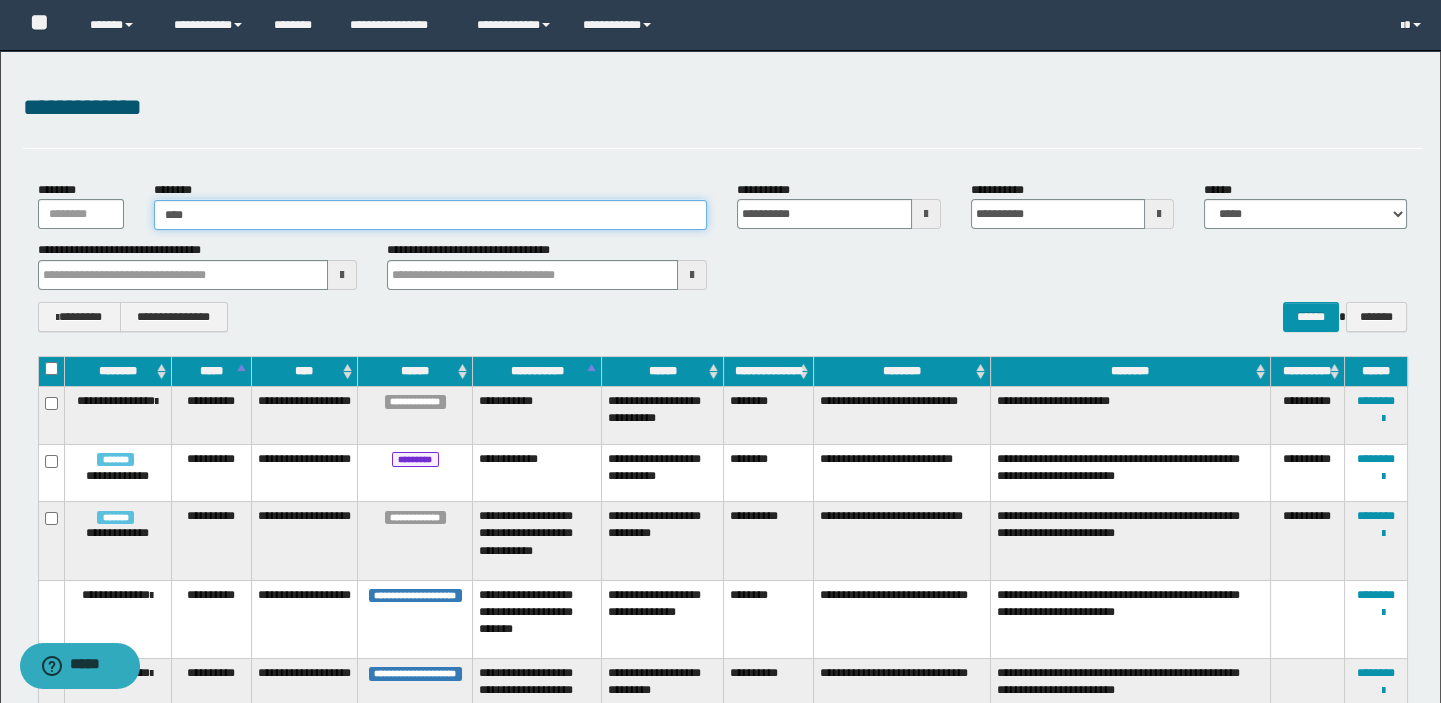 type on "*****" 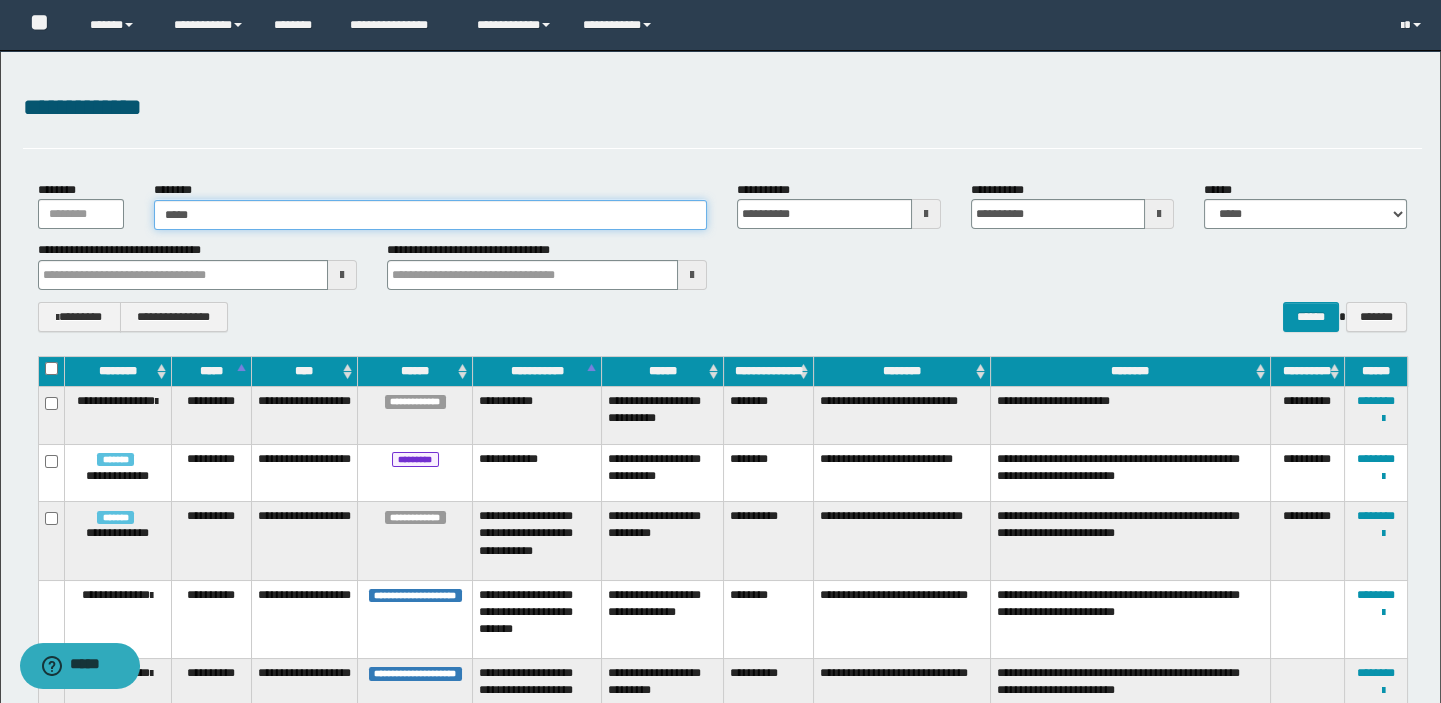 type on "*****" 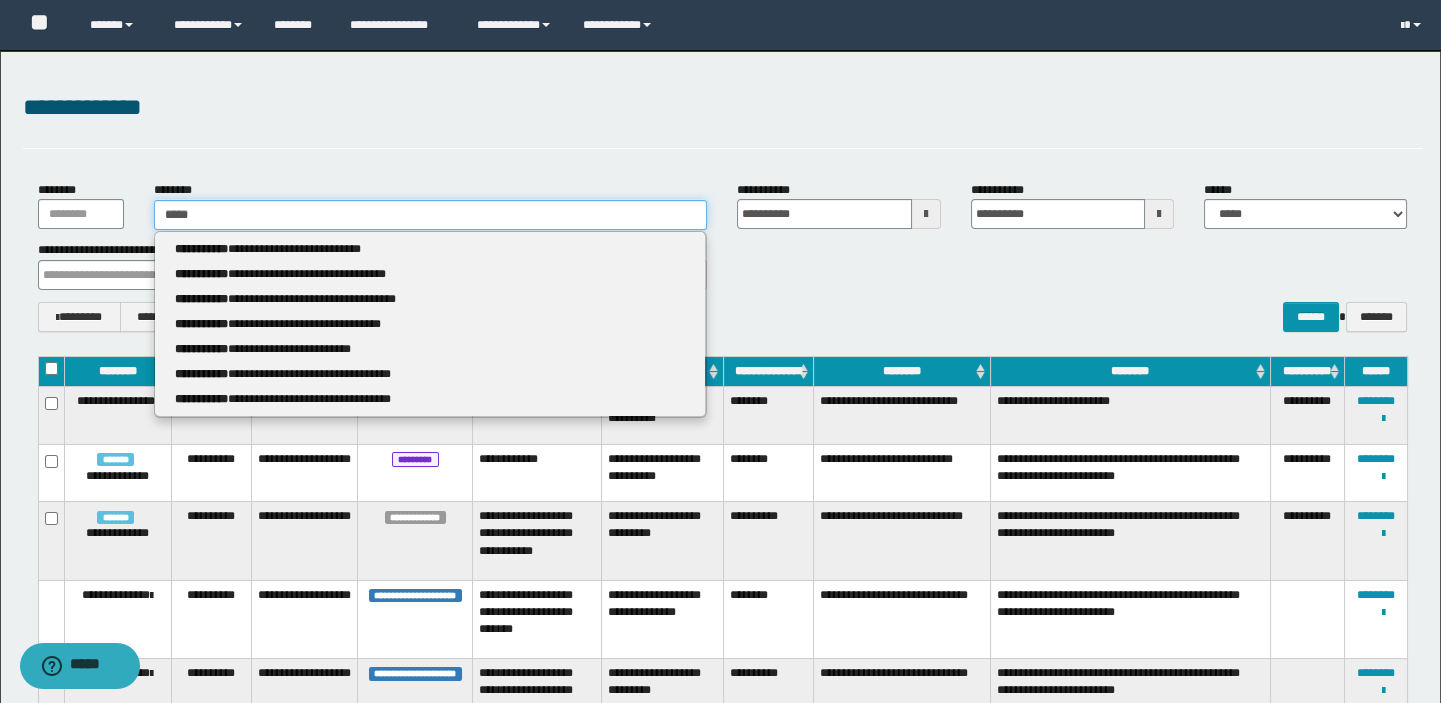 type 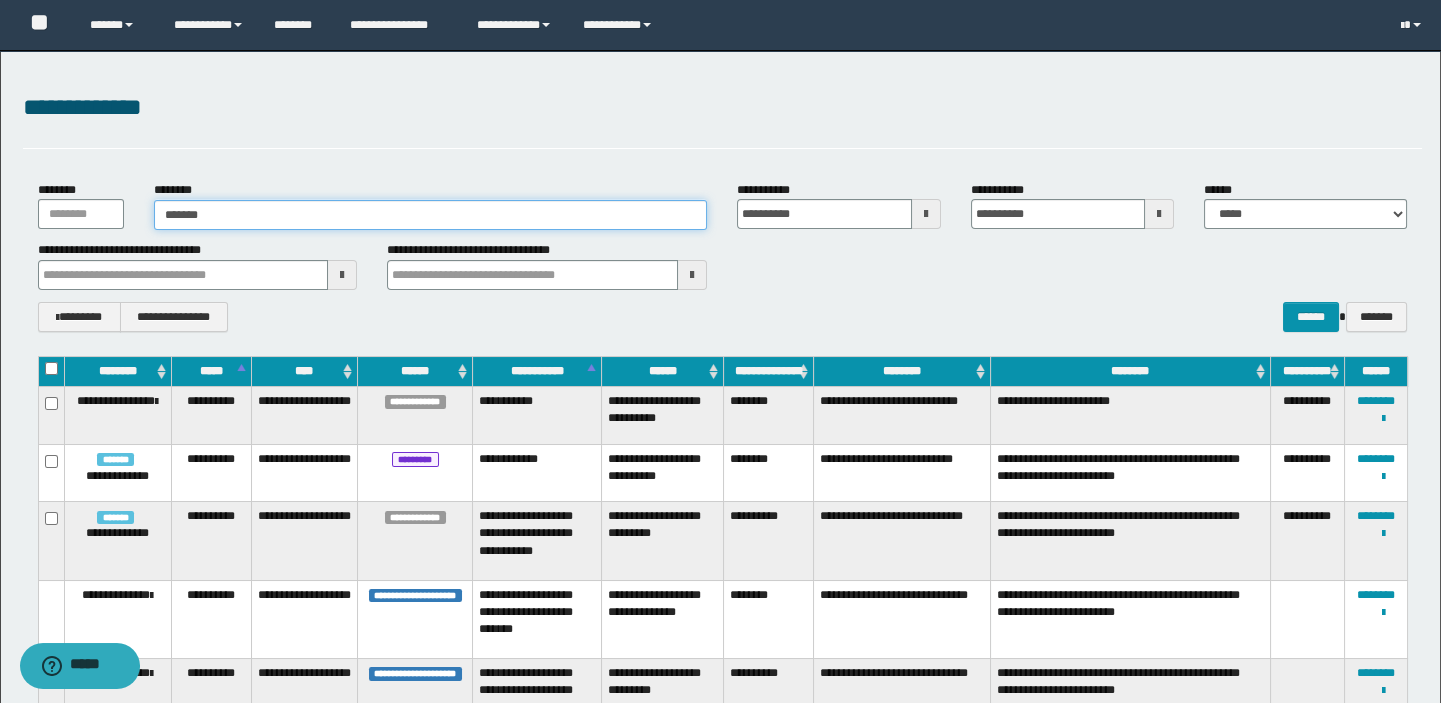 type on "********" 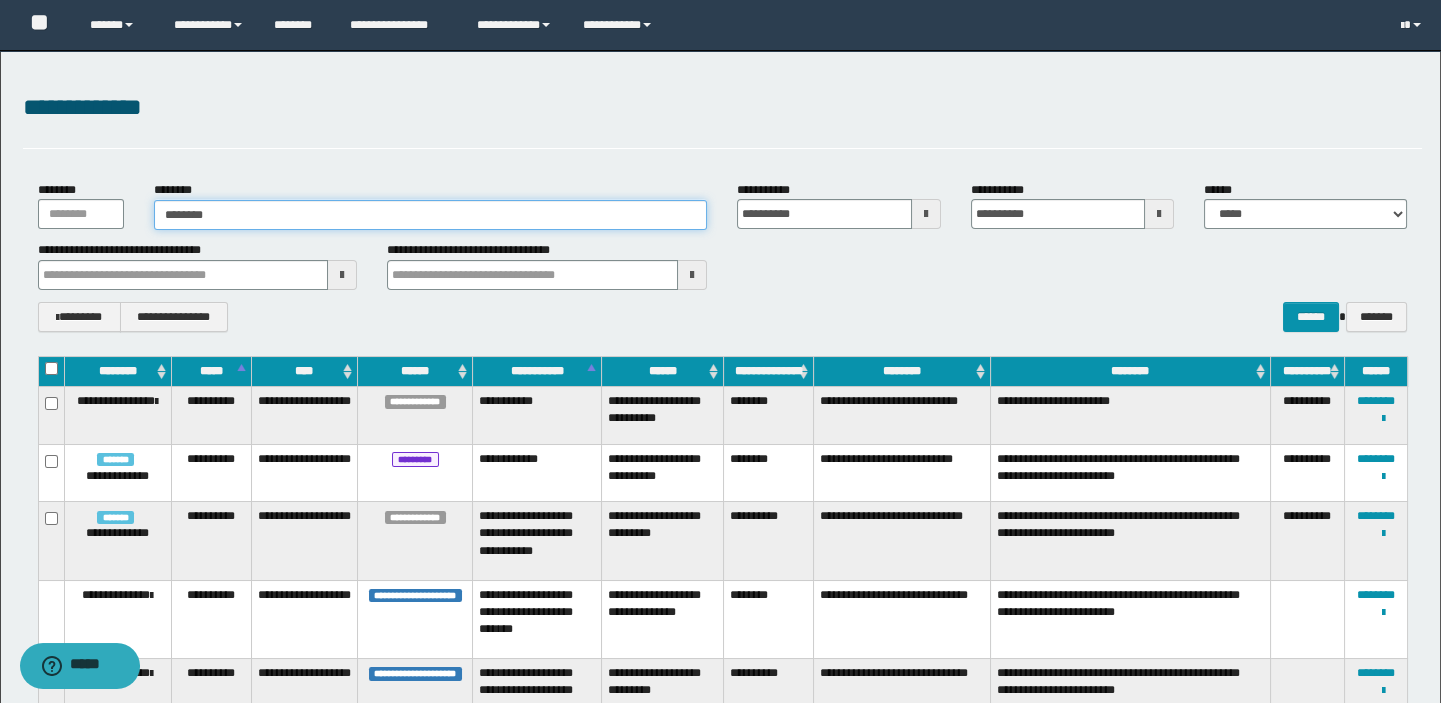 type on "********" 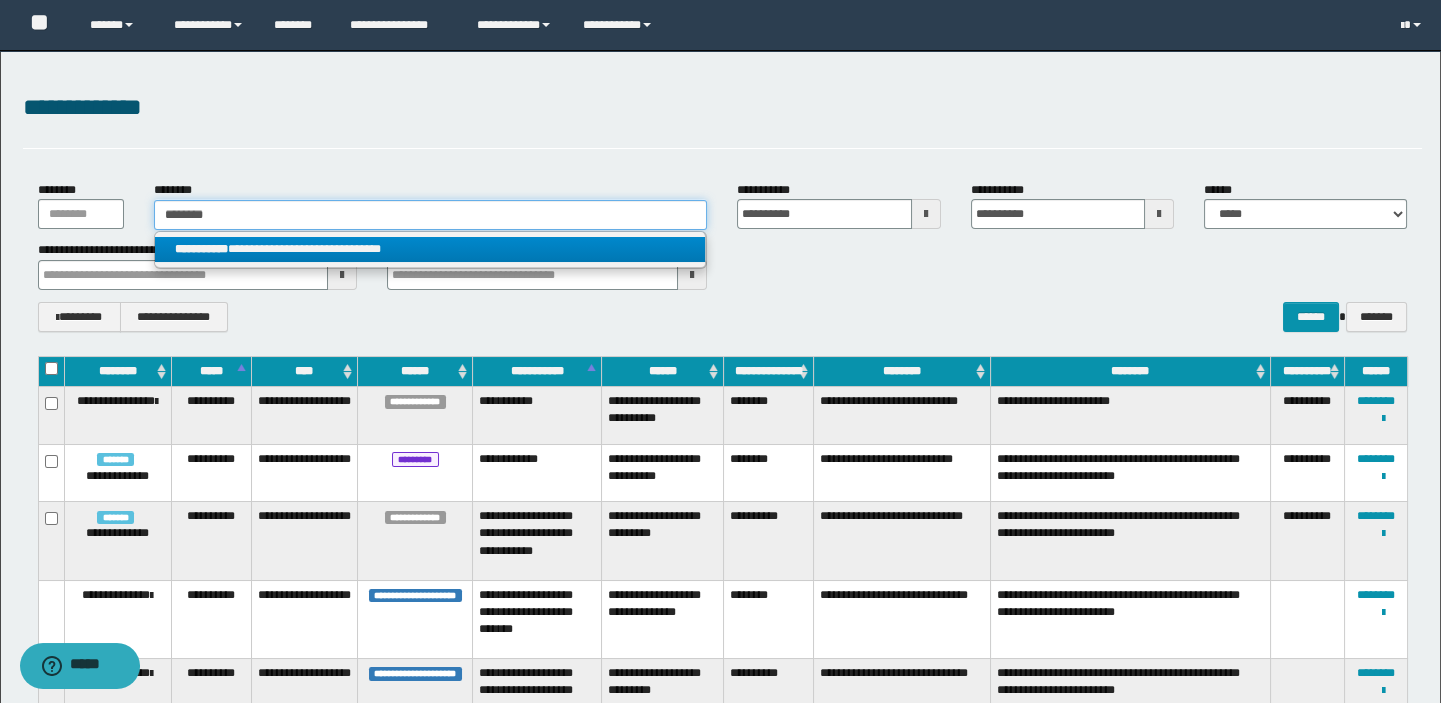 type on "********" 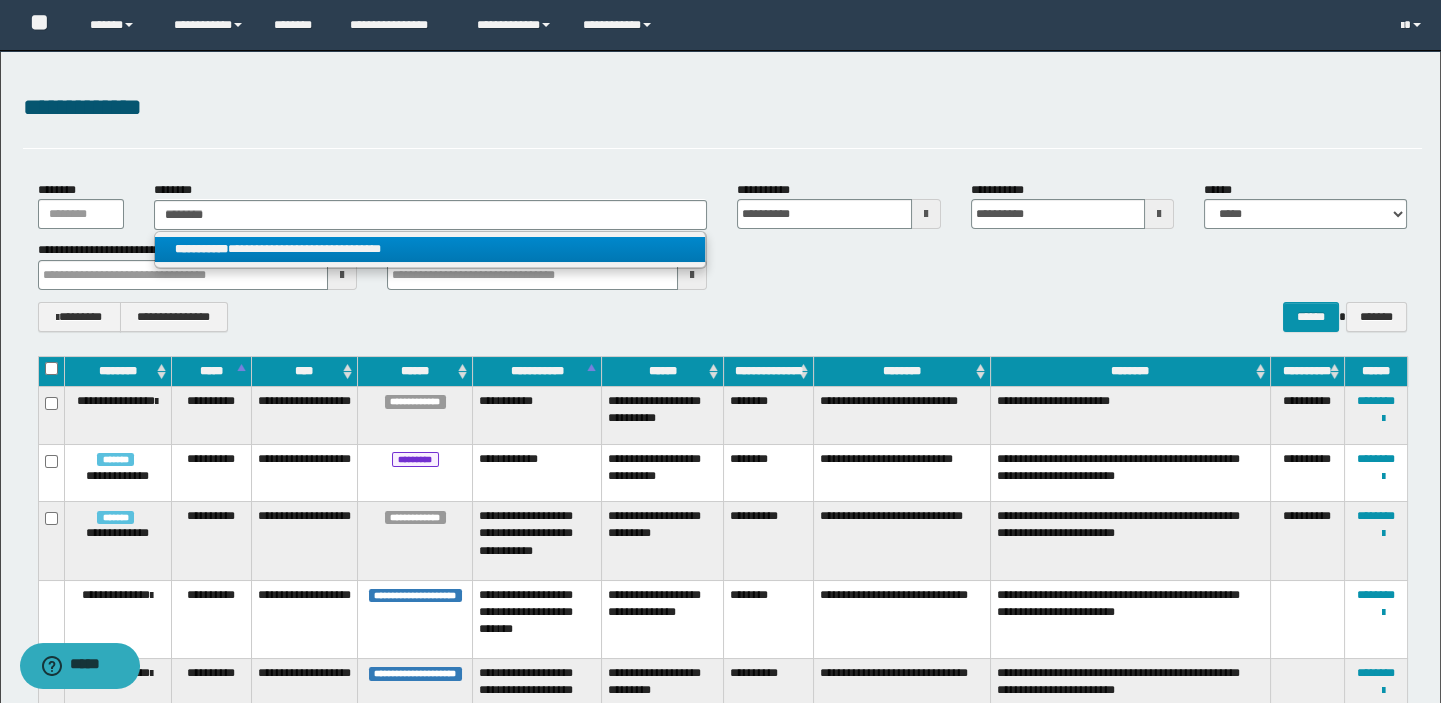 click on "**********" at bounding box center (430, 249) 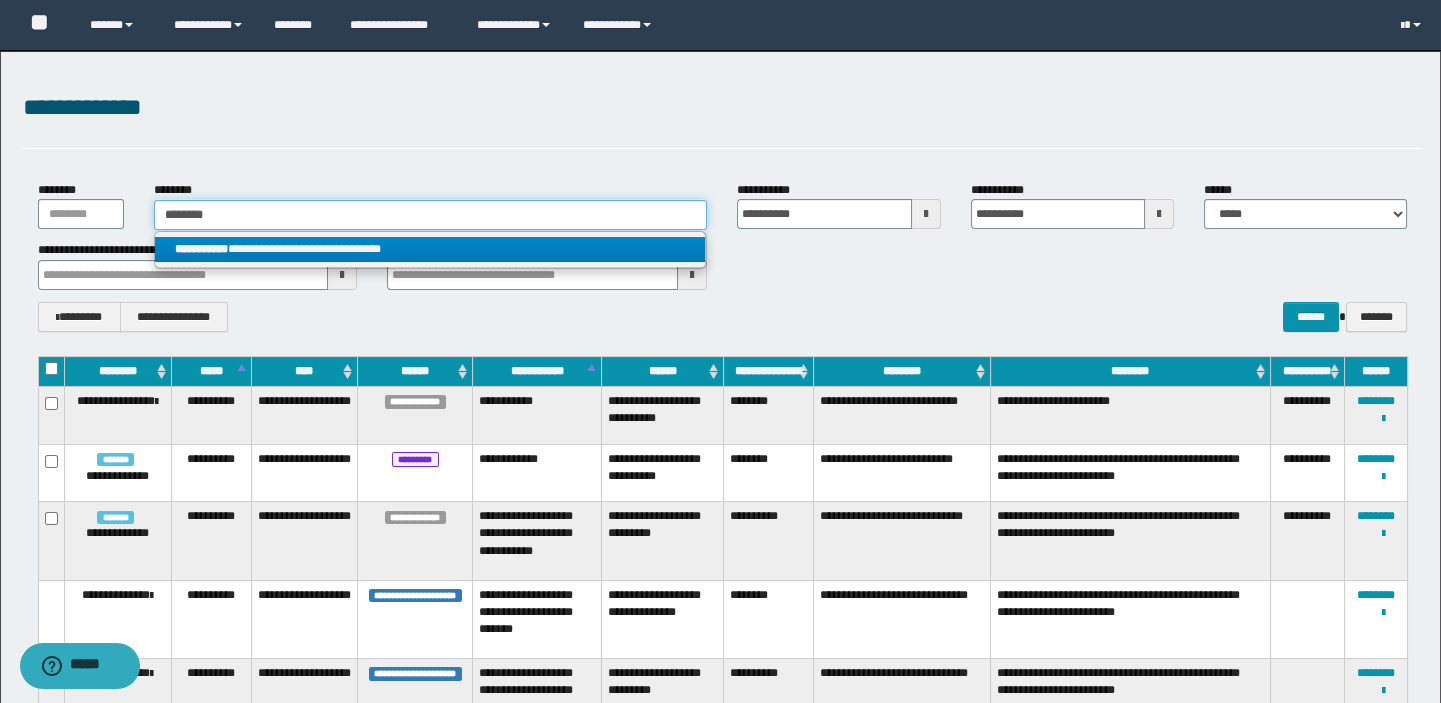 type 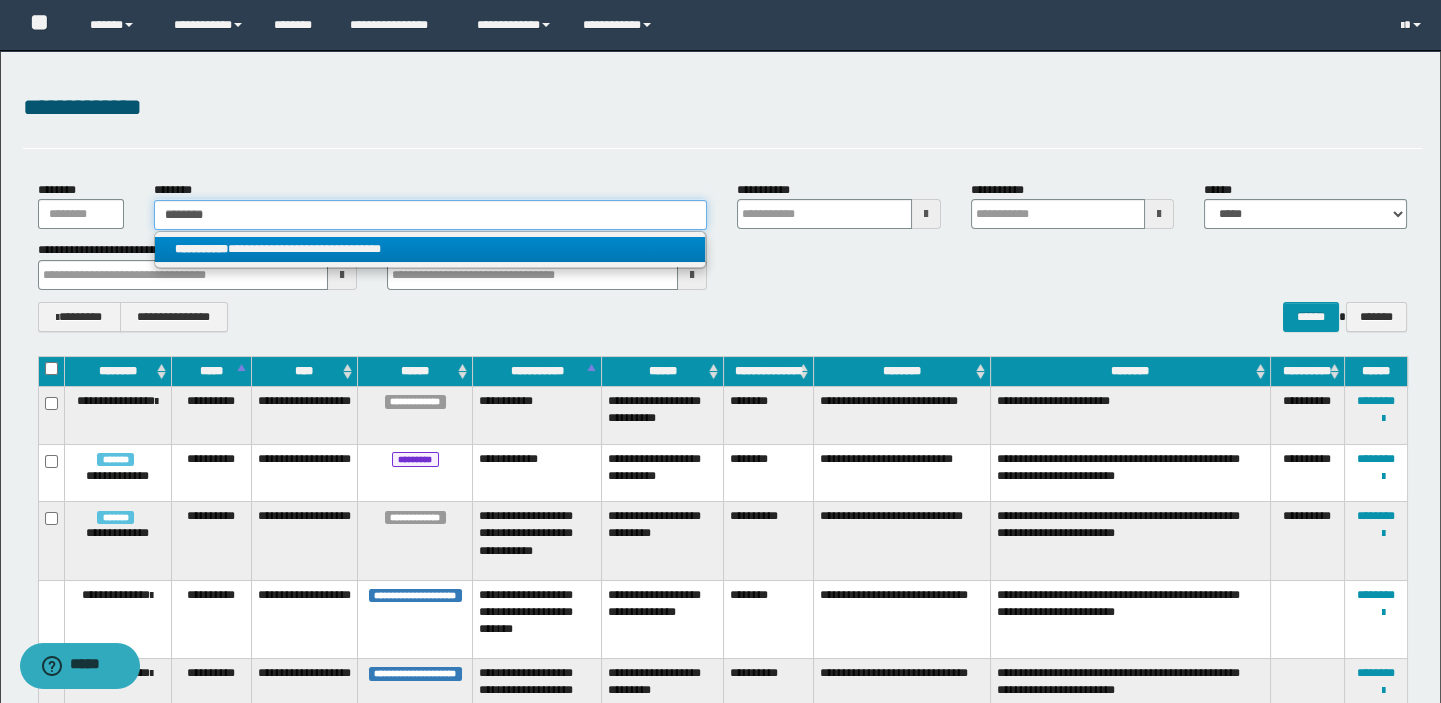type 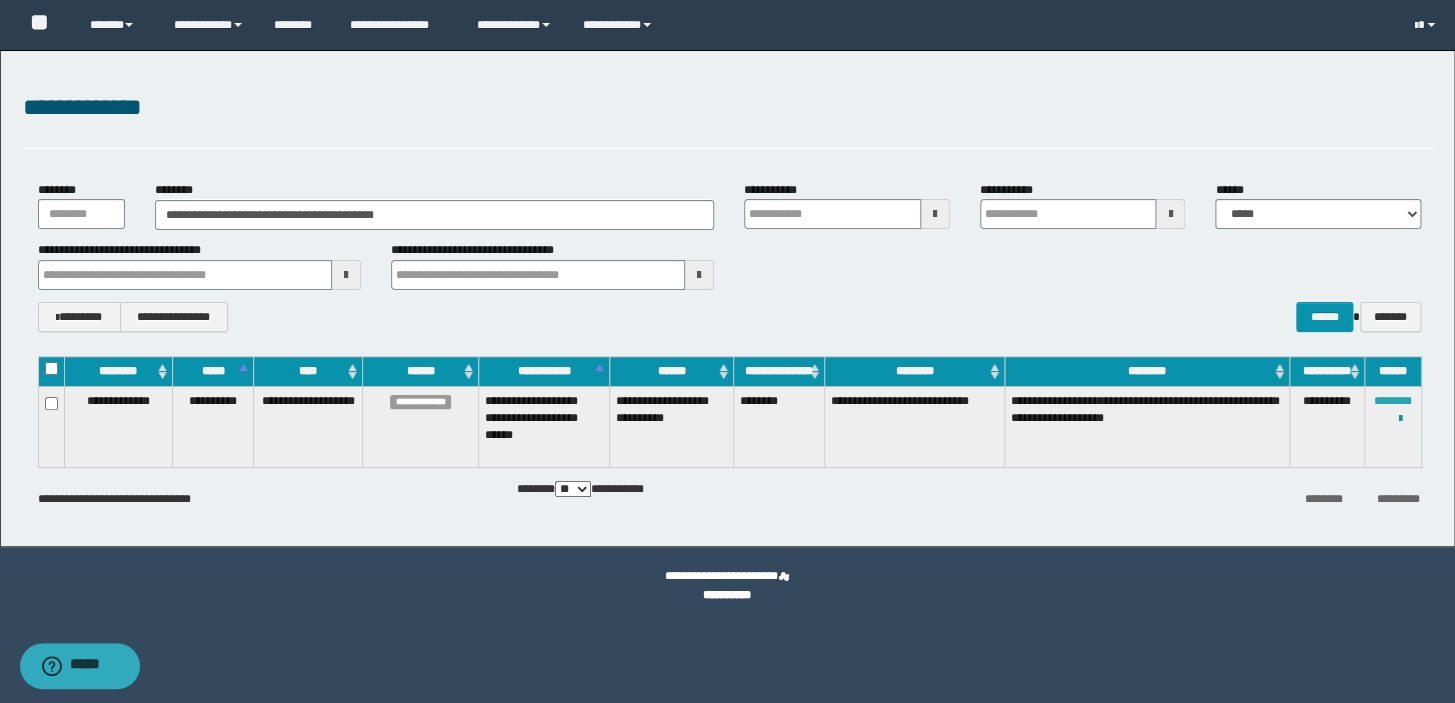 click on "********" at bounding box center (1393, 401) 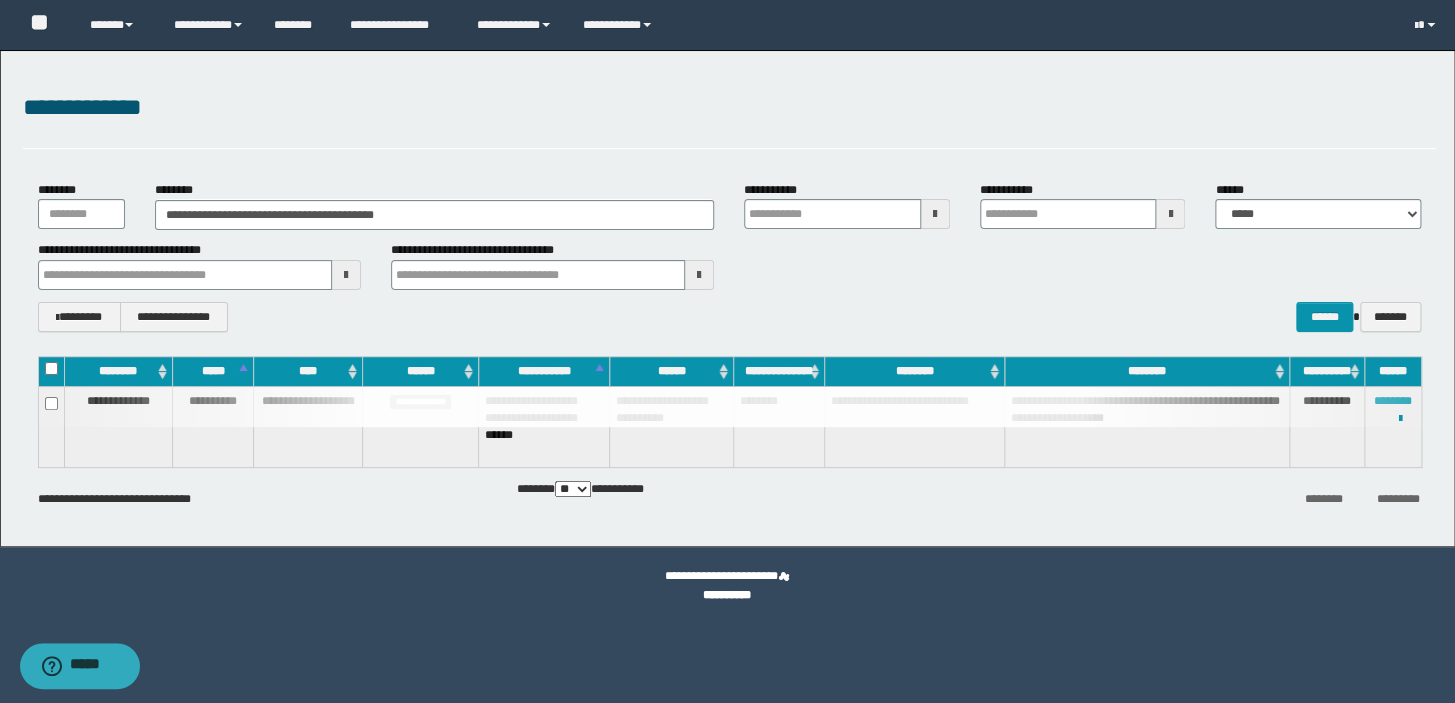 type 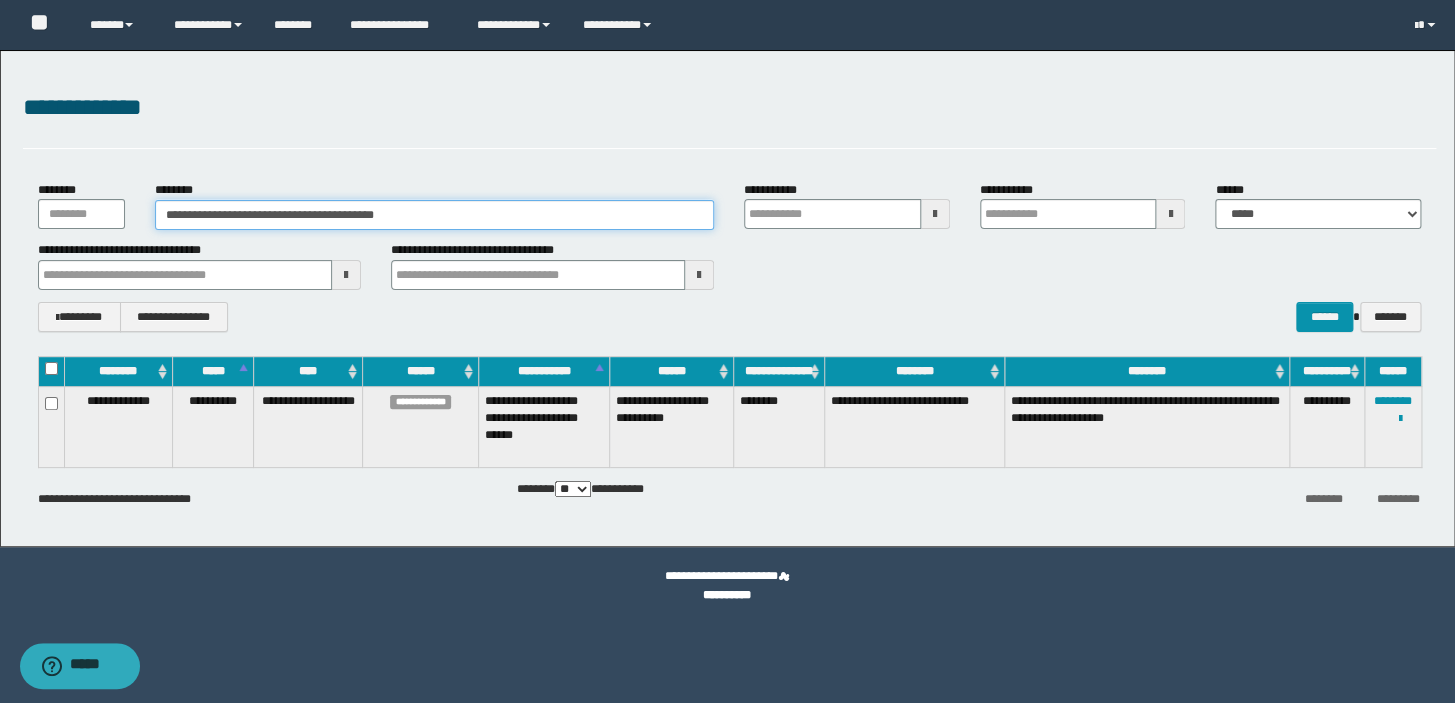 drag, startPoint x: 239, startPoint y: 218, endPoint x: 183, endPoint y: 219, distance: 56.008926 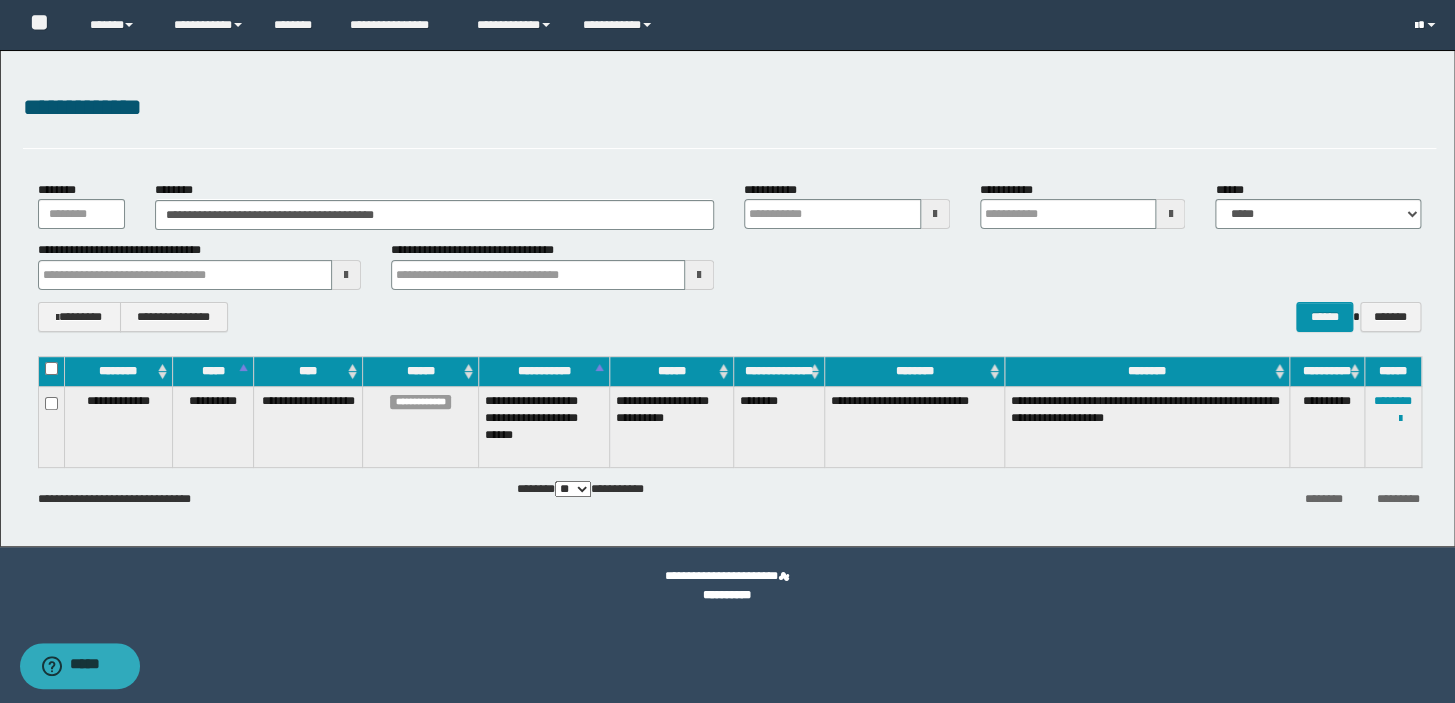 click at bounding box center [1427, 25] 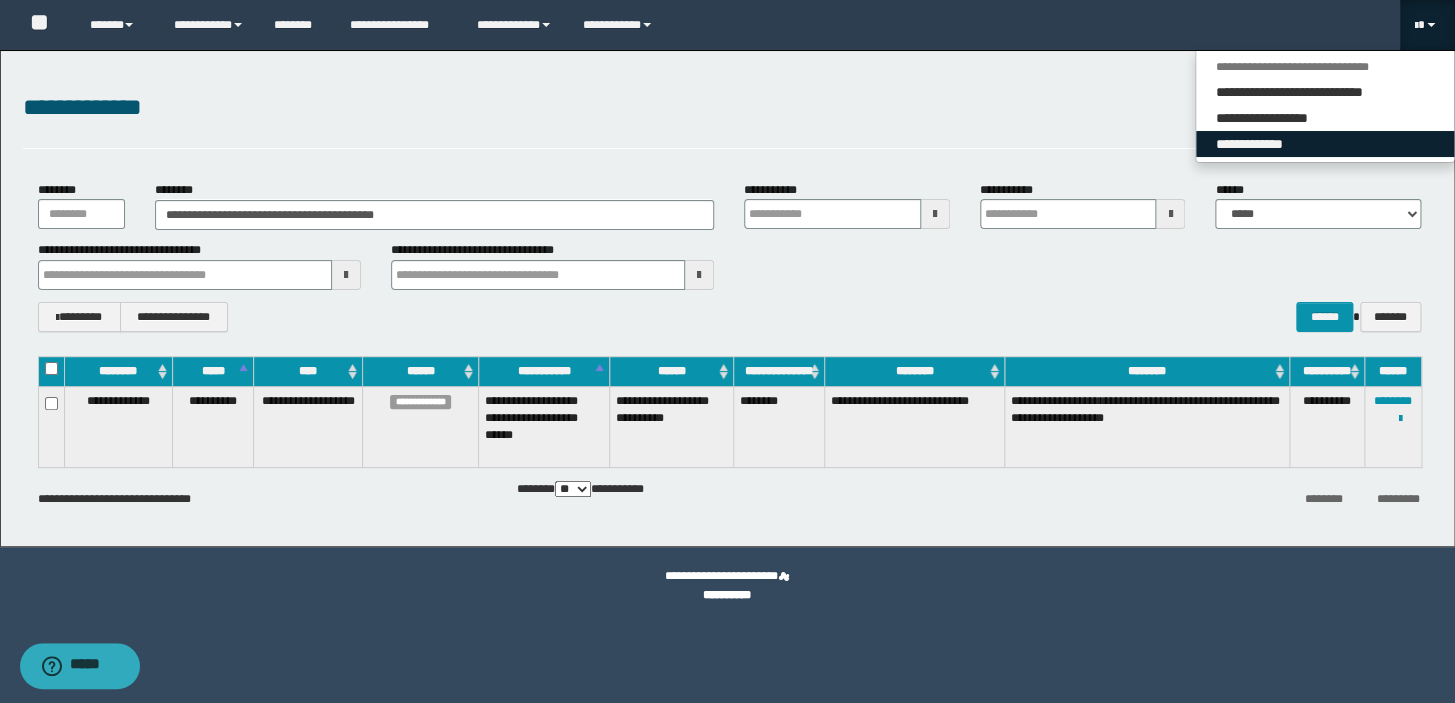 click on "**********" at bounding box center (1325, 144) 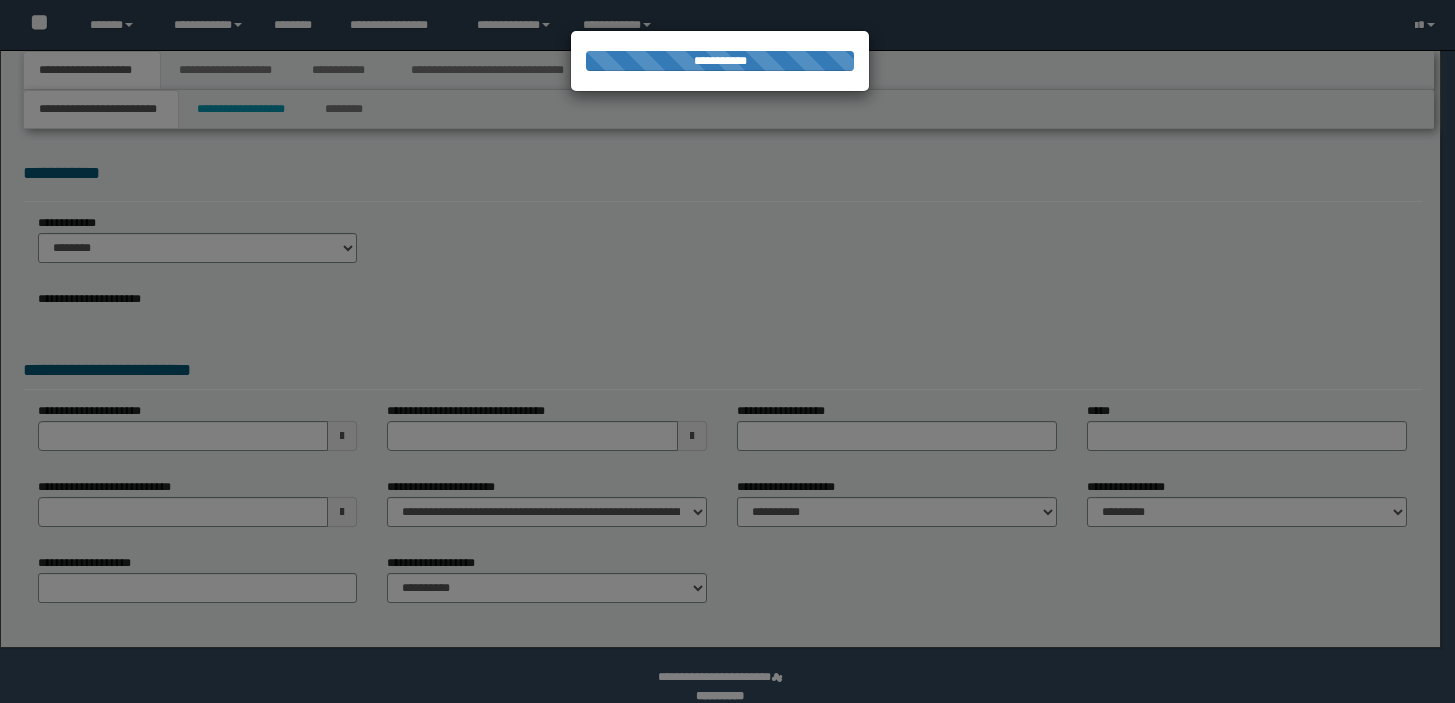 scroll, scrollTop: 0, scrollLeft: 0, axis: both 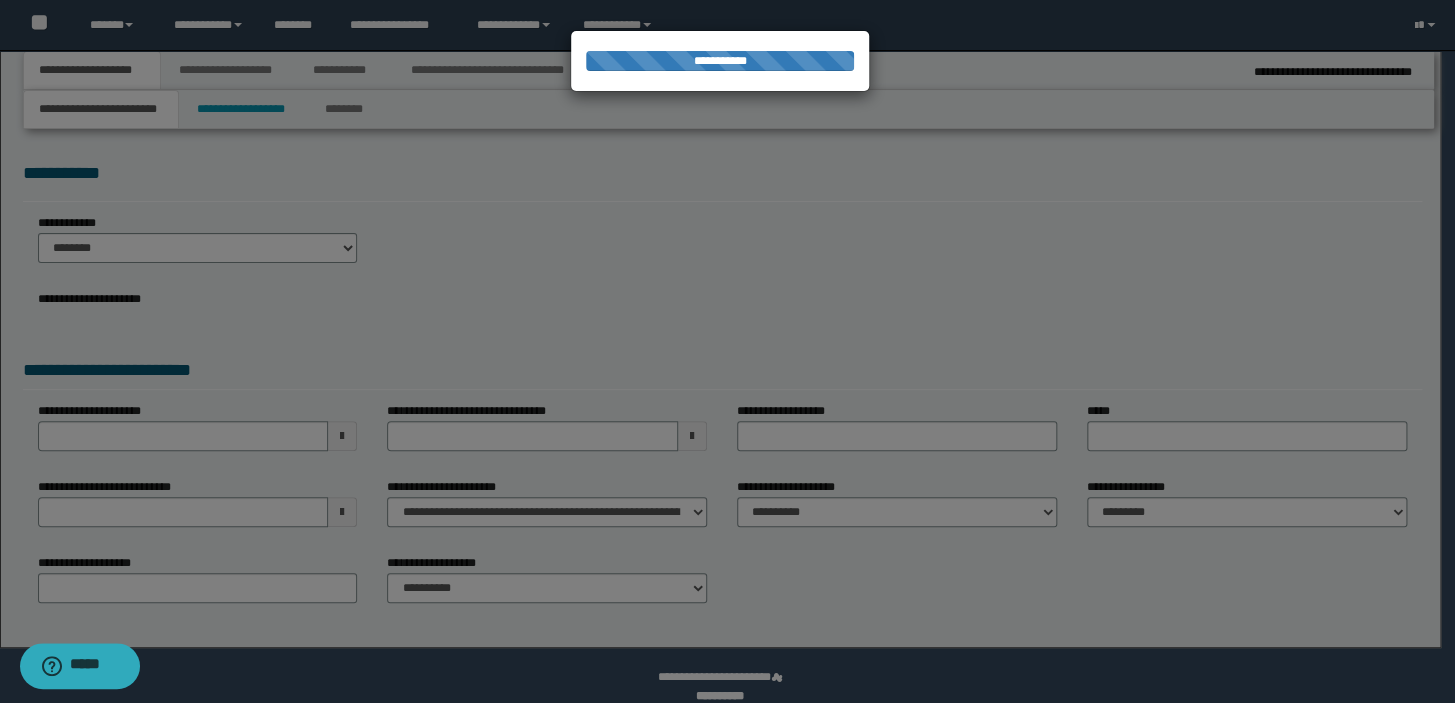 select on "*" 